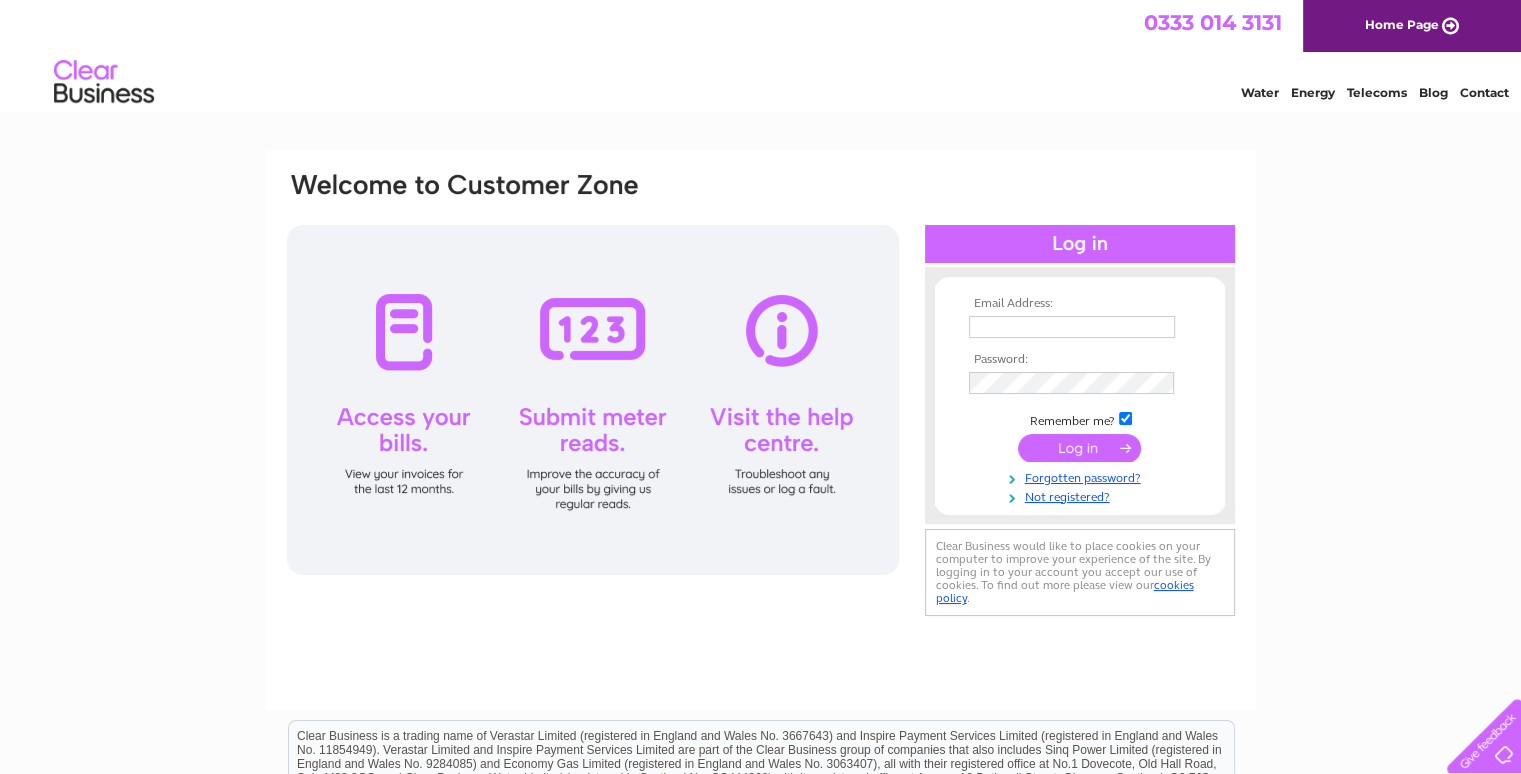 scroll, scrollTop: 0, scrollLeft: 0, axis: both 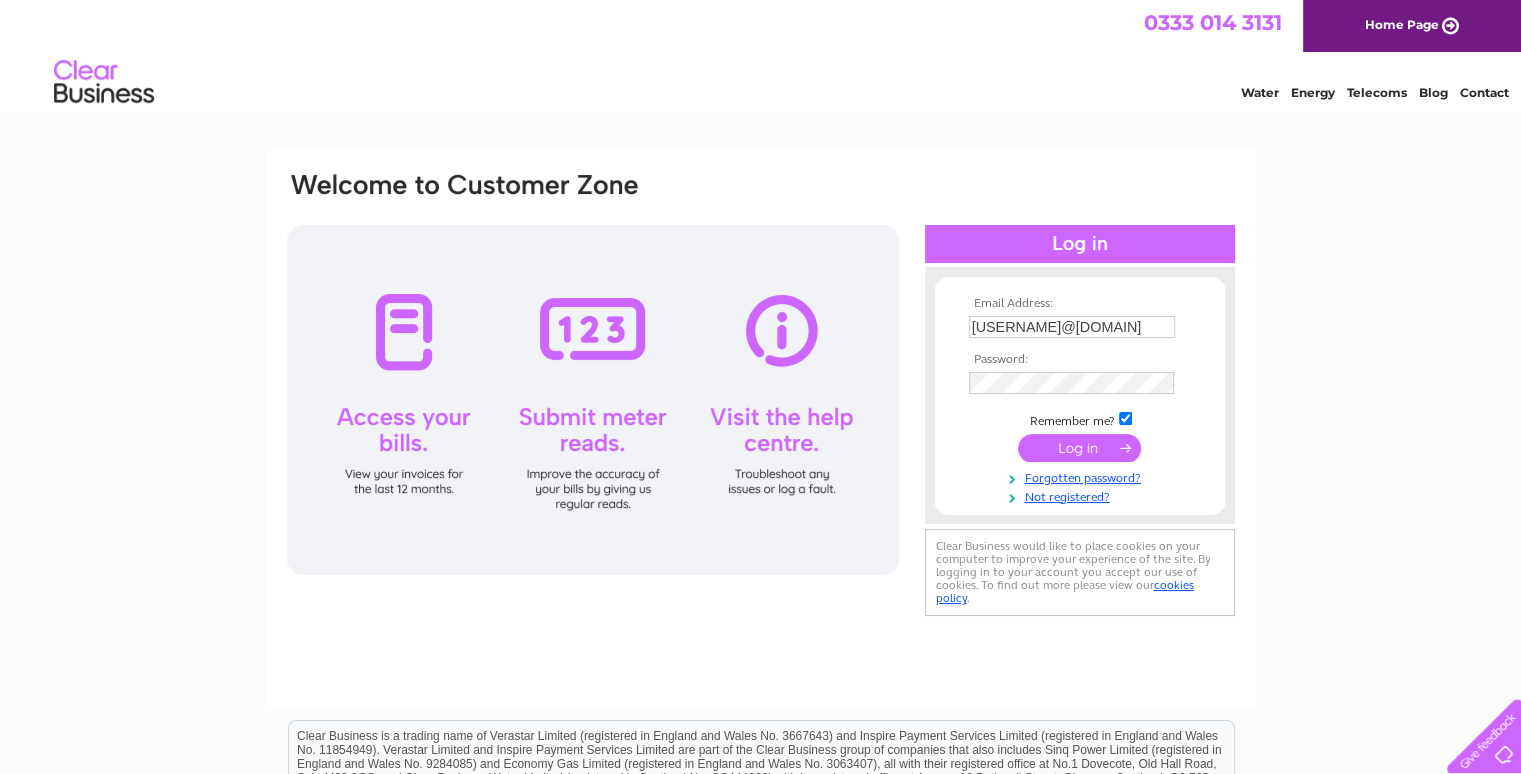 click at bounding box center [1079, 448] 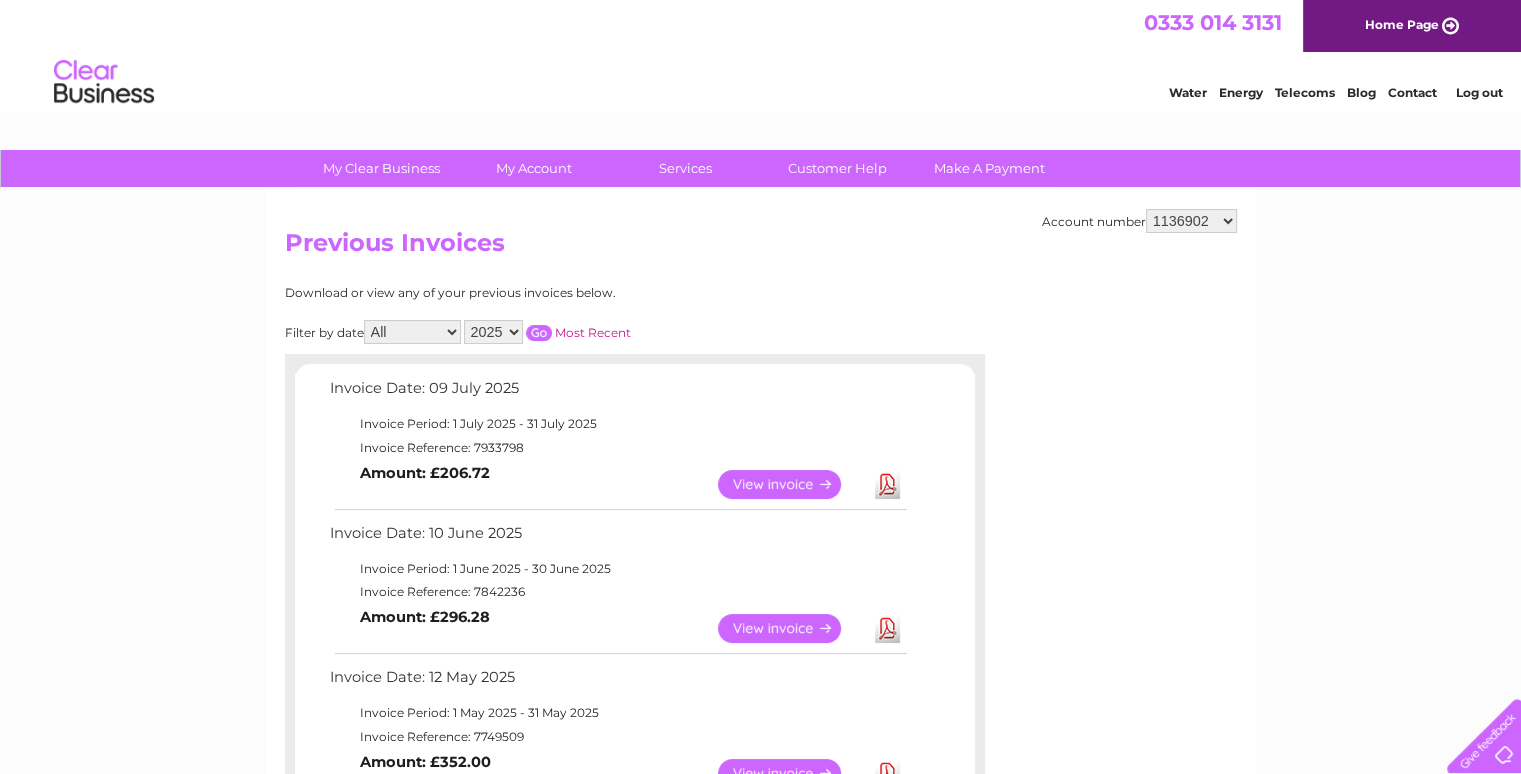 scroll, scrollTop: 0, scrollLeft: 0, axis: both 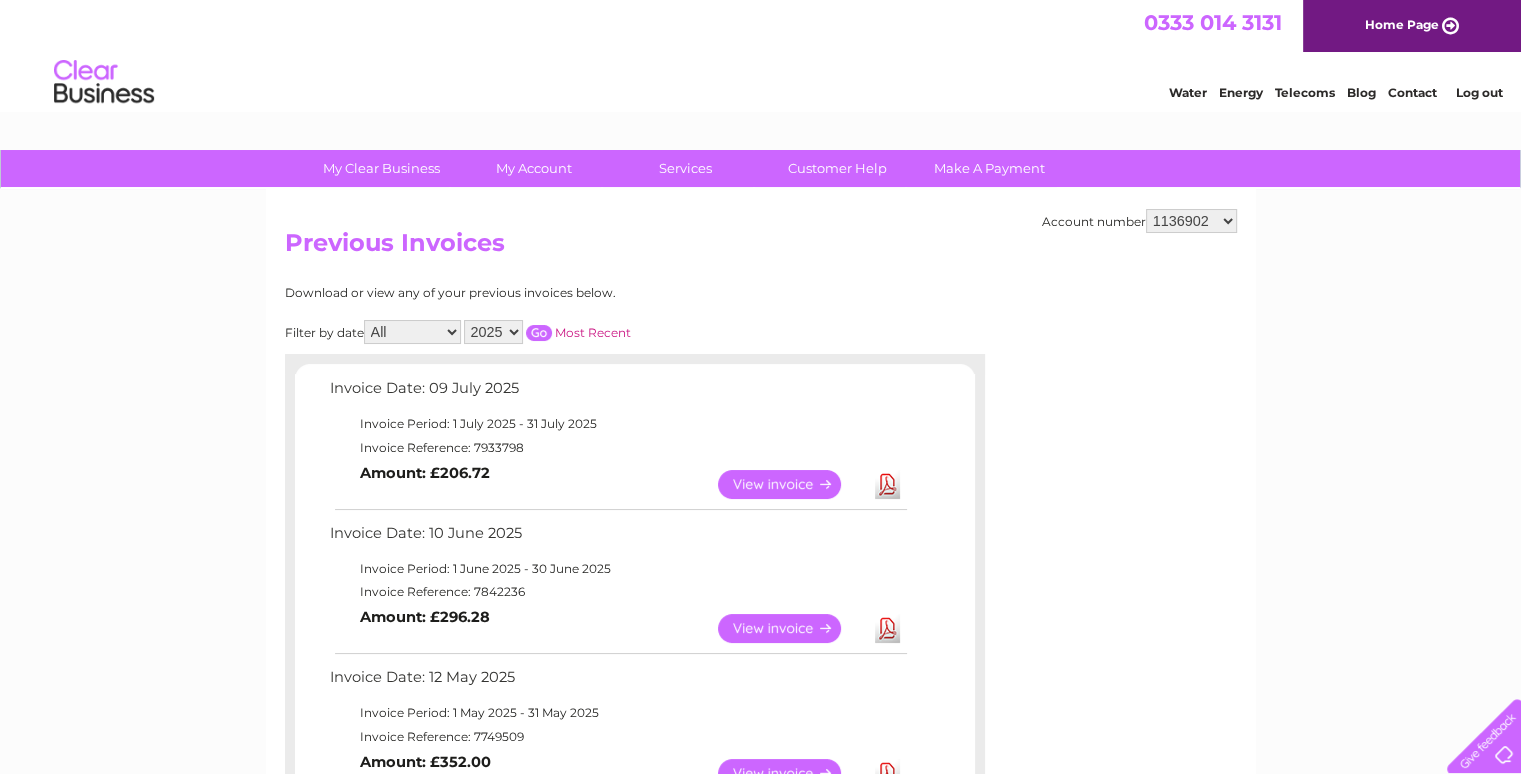click on "1136902
30272711
30294678" at bounding box center [1191, 221] 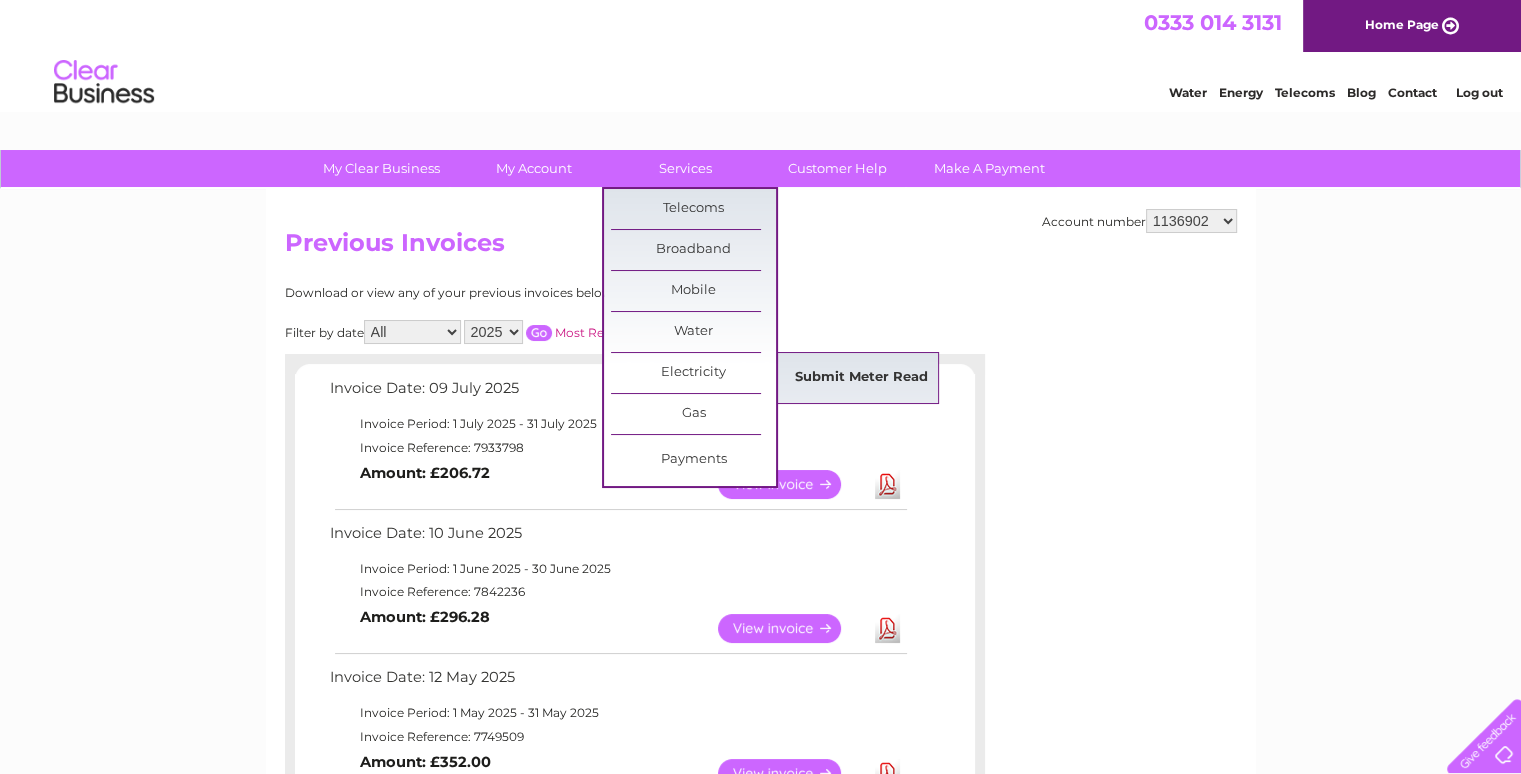 click on "Submit Meter Read" at bounding box center (861, 378) 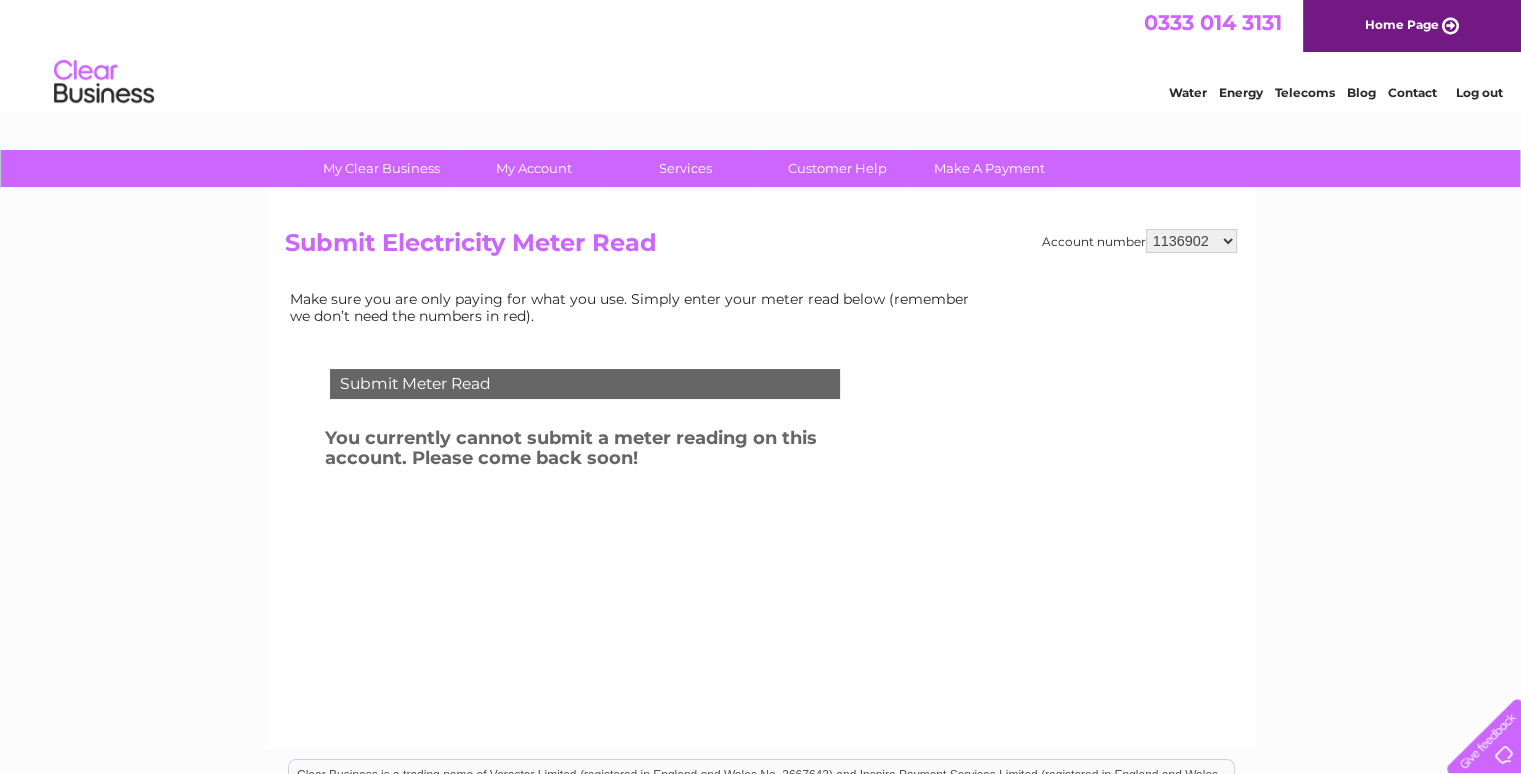scroll, scrollTop: 0, scrollLeft: 0, axis: both 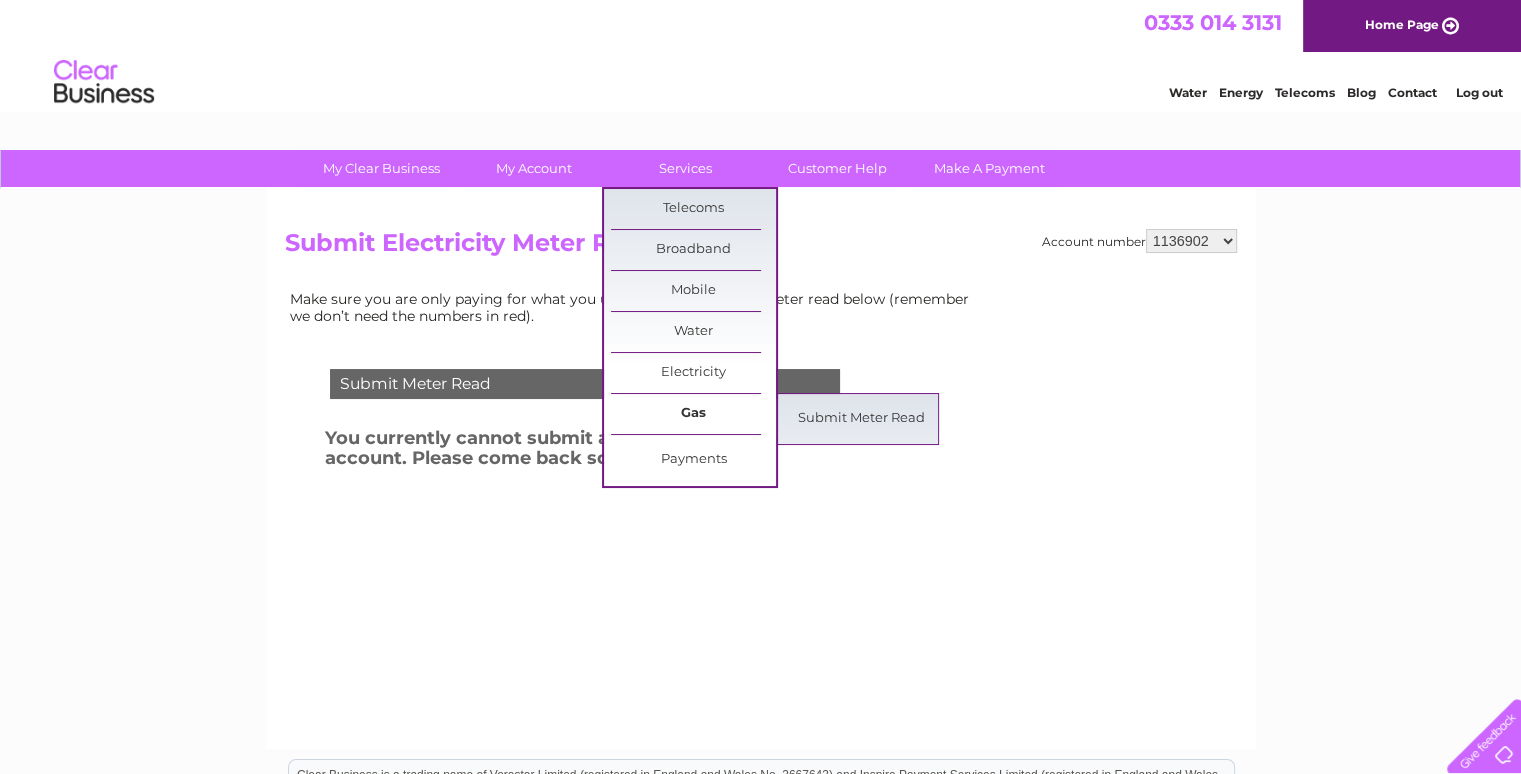 click on "Gas" at bounding box center [693, 414] 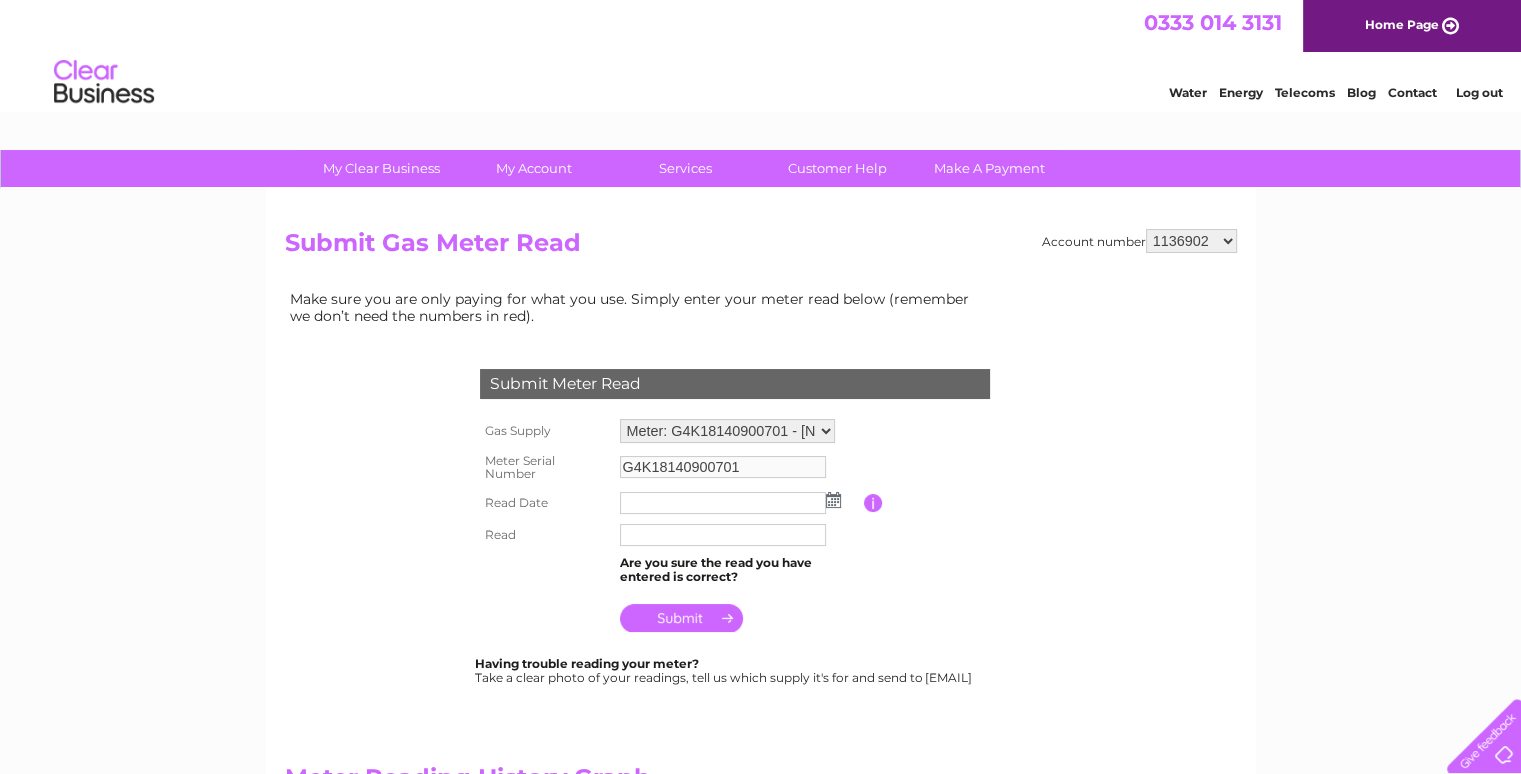scroll, scrollTop: 0, scrollLeft: 0, axis: both 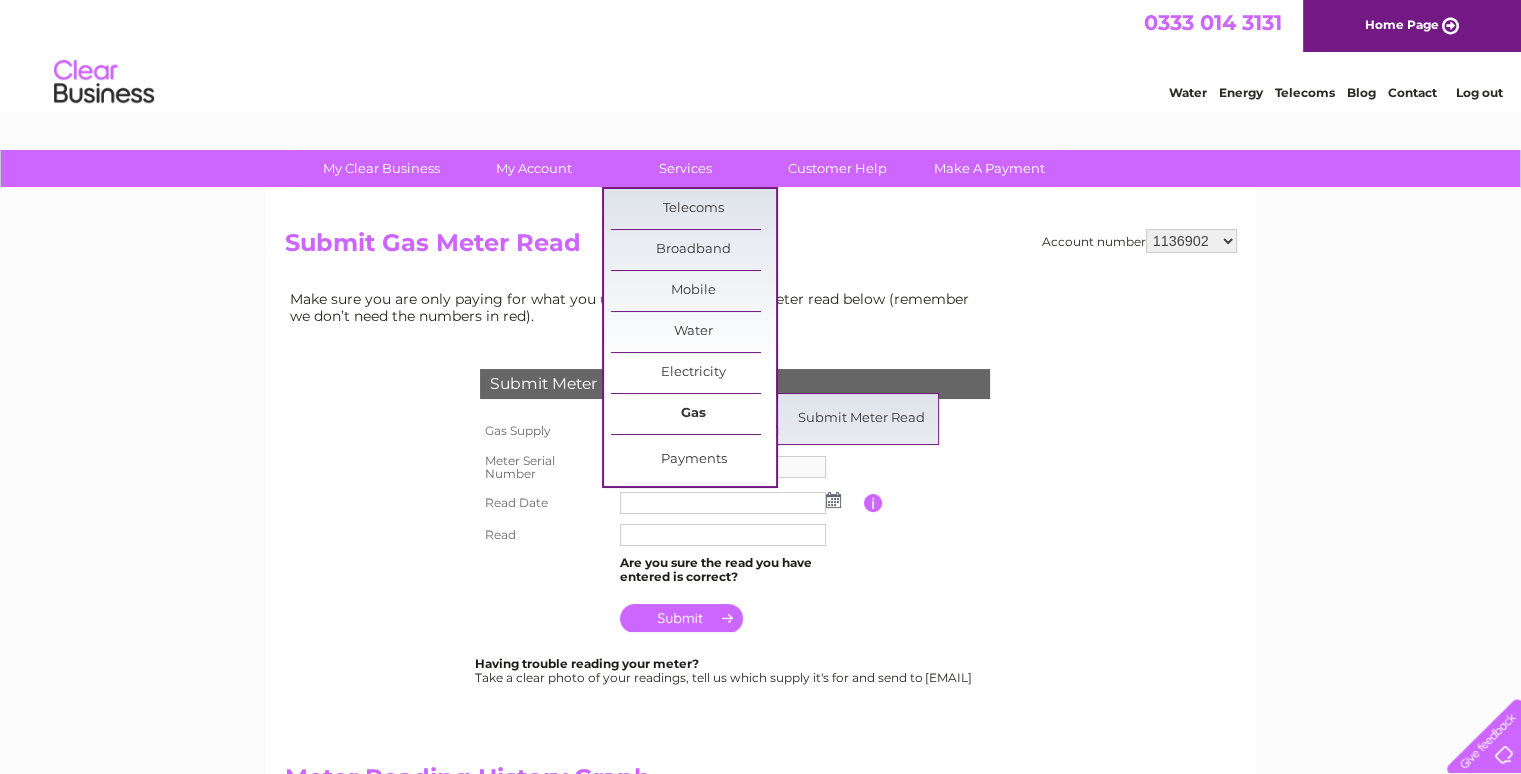 click on "Gas" at bounding box center [693, 414] 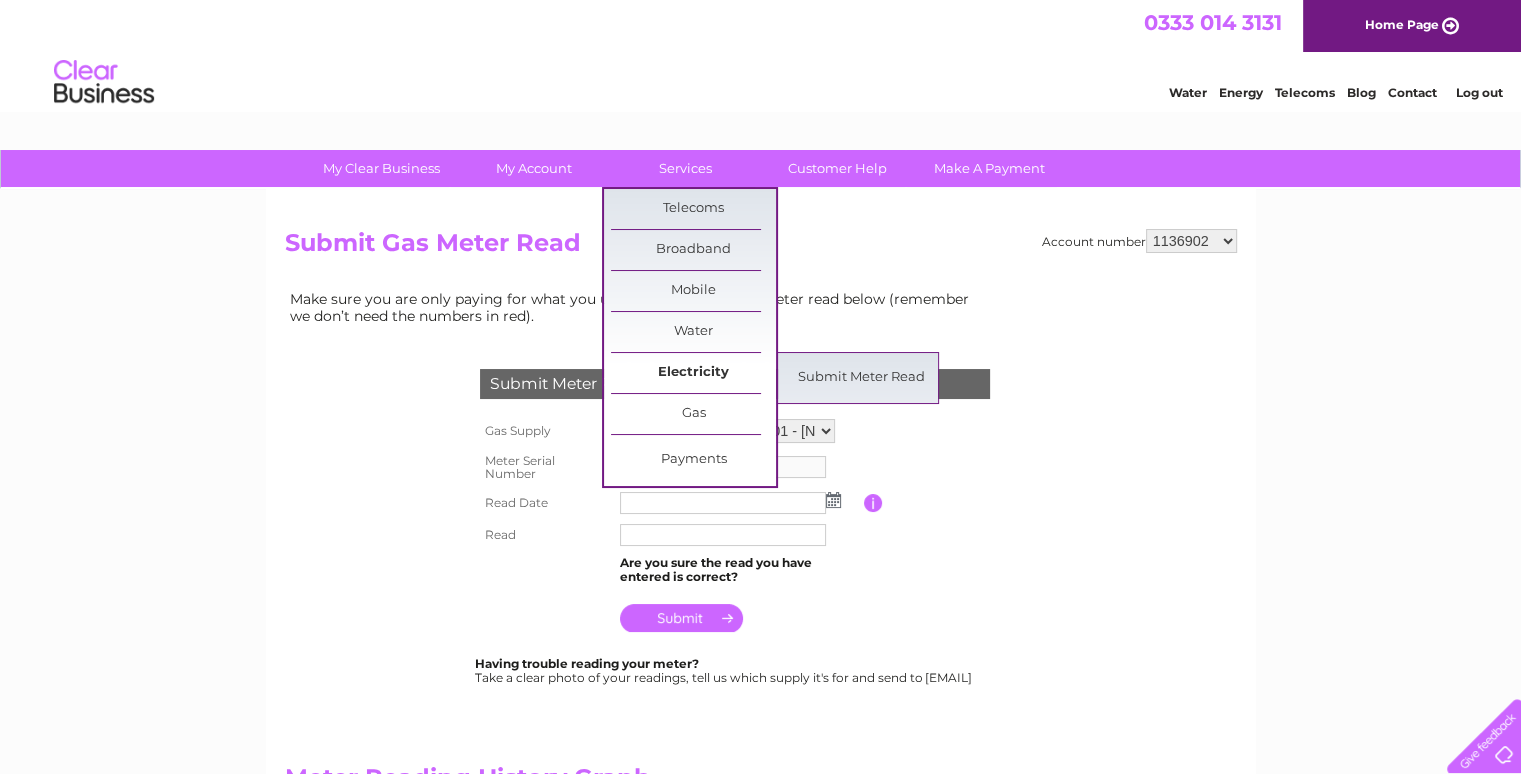 click on "Electricity" at bounding box center [693, 373] 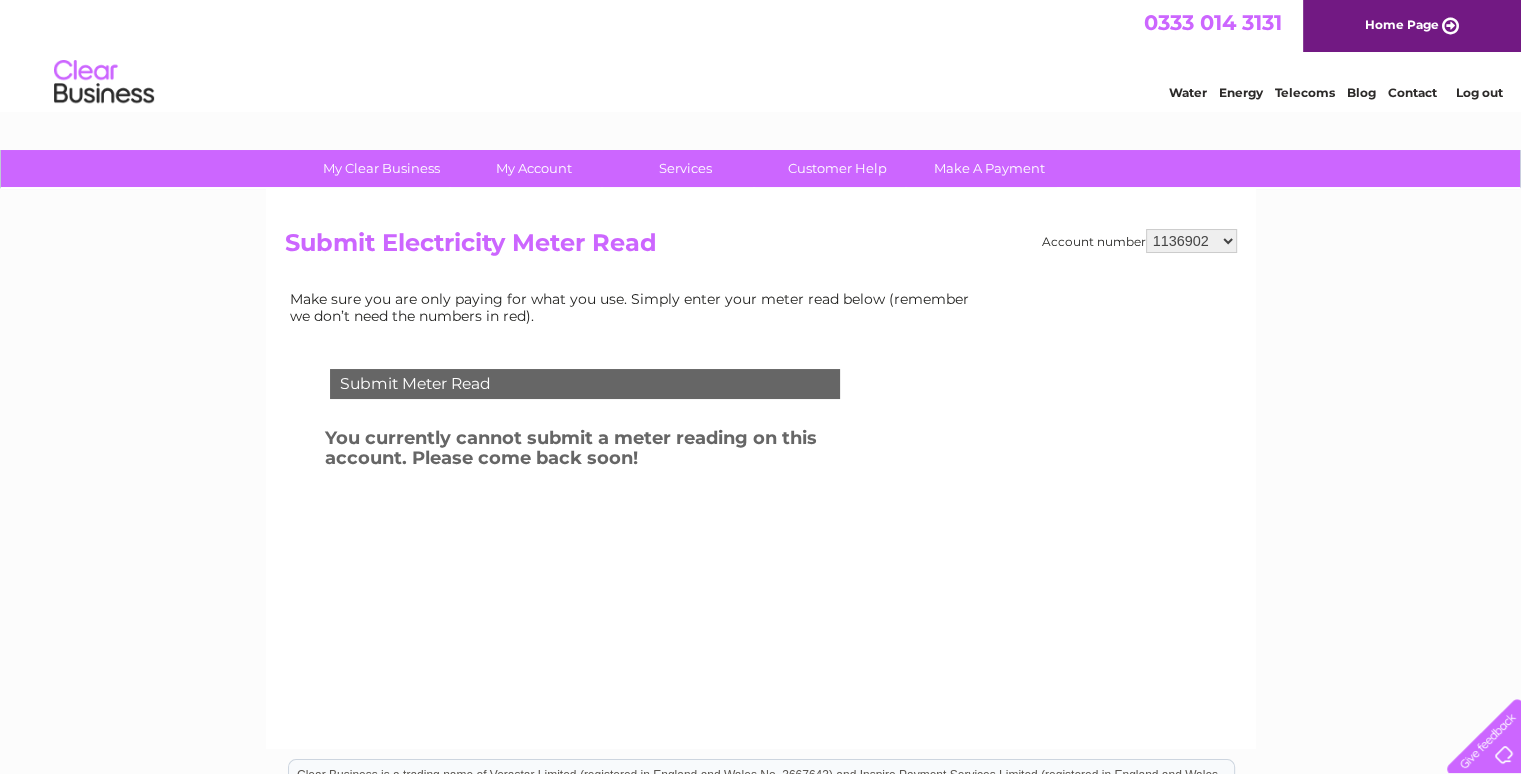 scroll, scrollTop: 0, scrollLeft: 0, axis: both 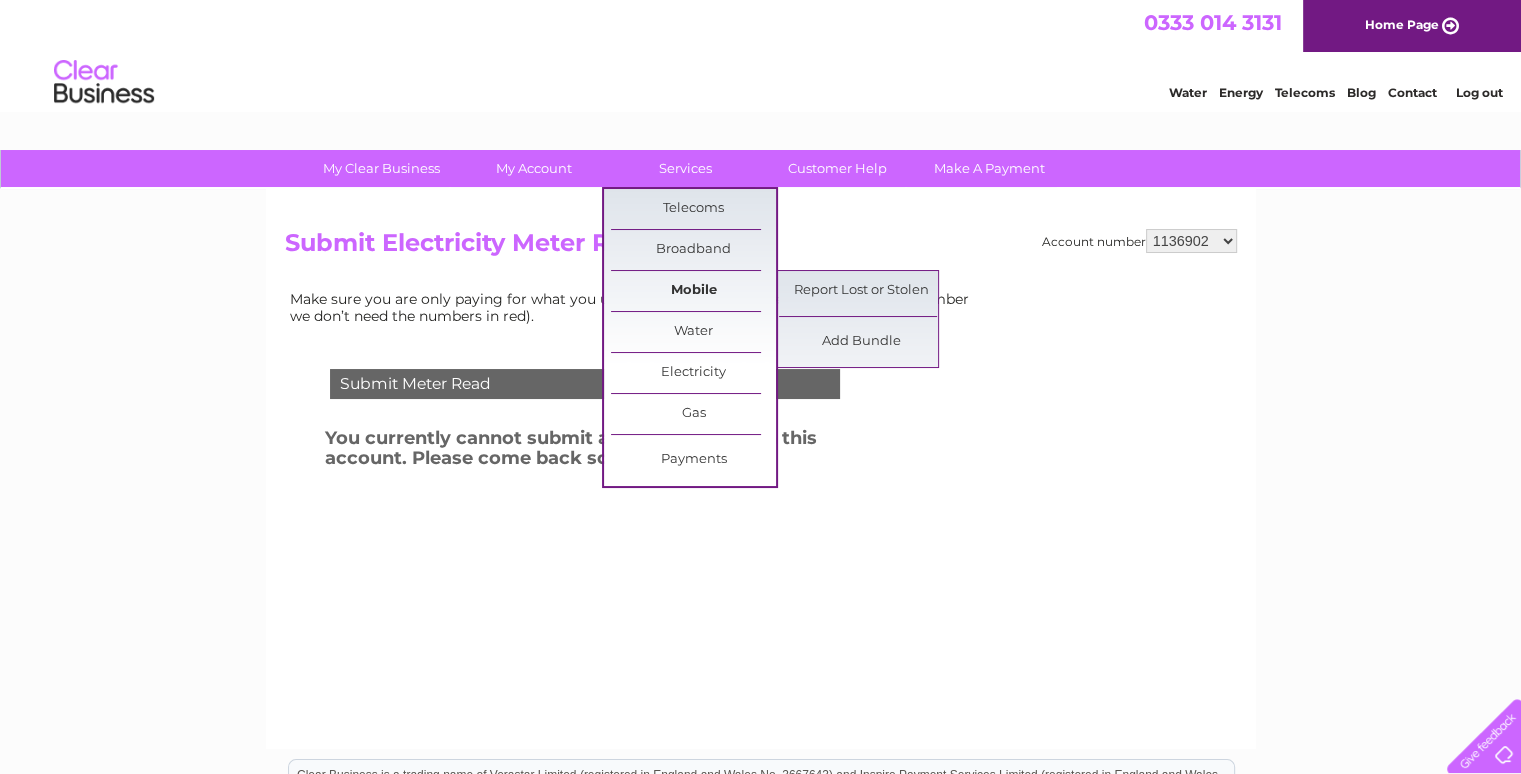 click on "Mobile" at bounding box center (693, 291) 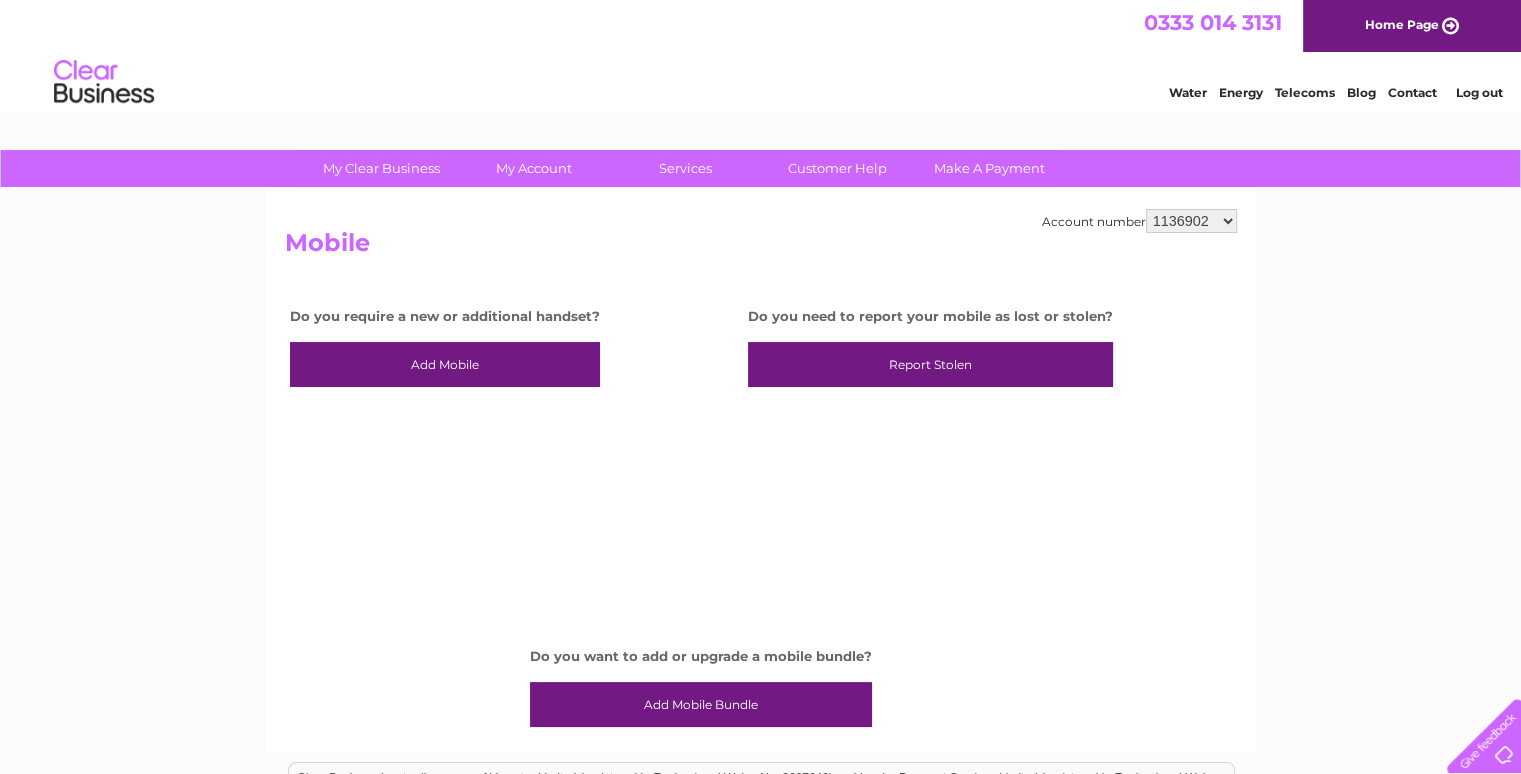scroll, scrollTop: 0, scrollLeft: 0, axis: both 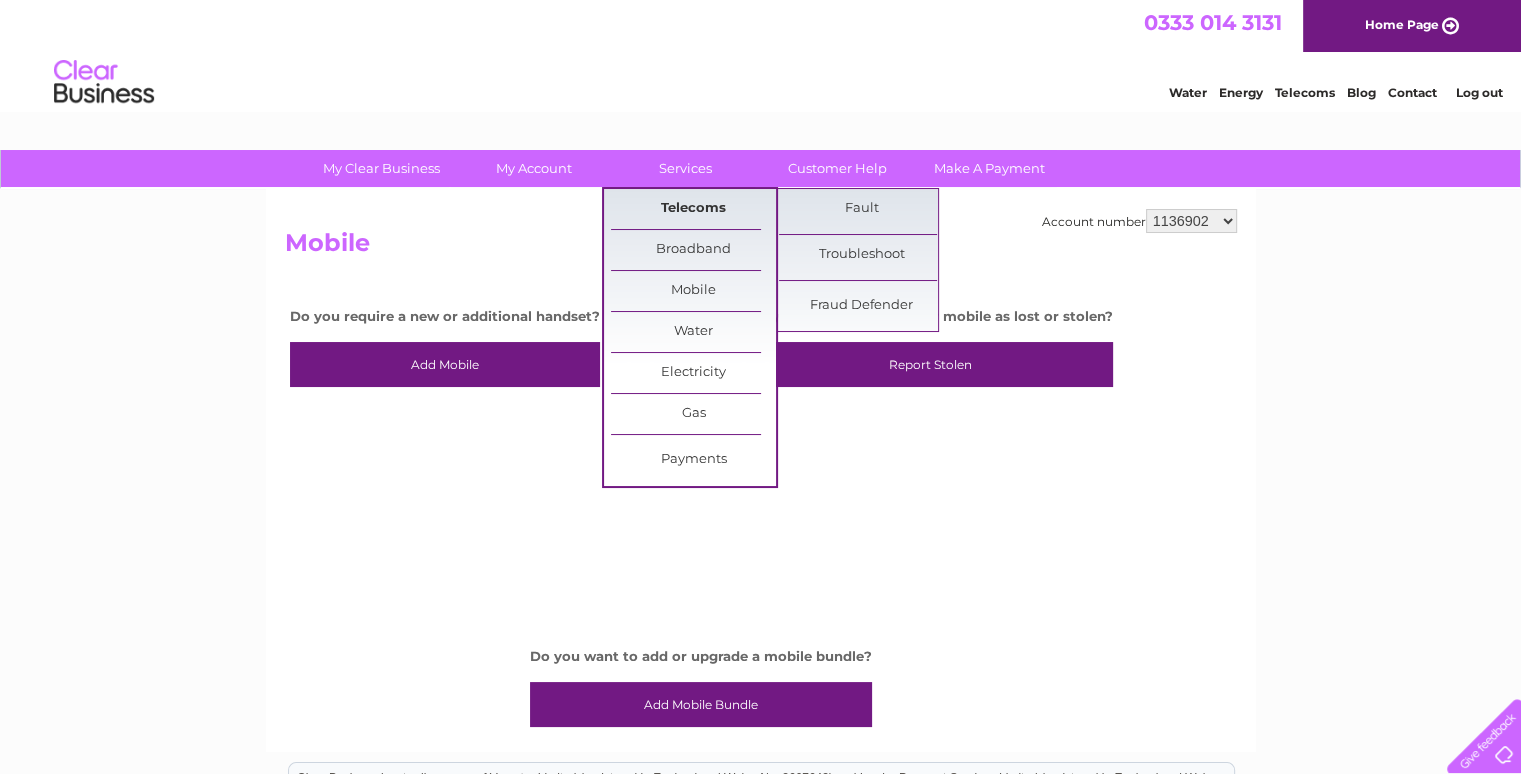 click on "Telecoms" at bounding box center (693, 209) 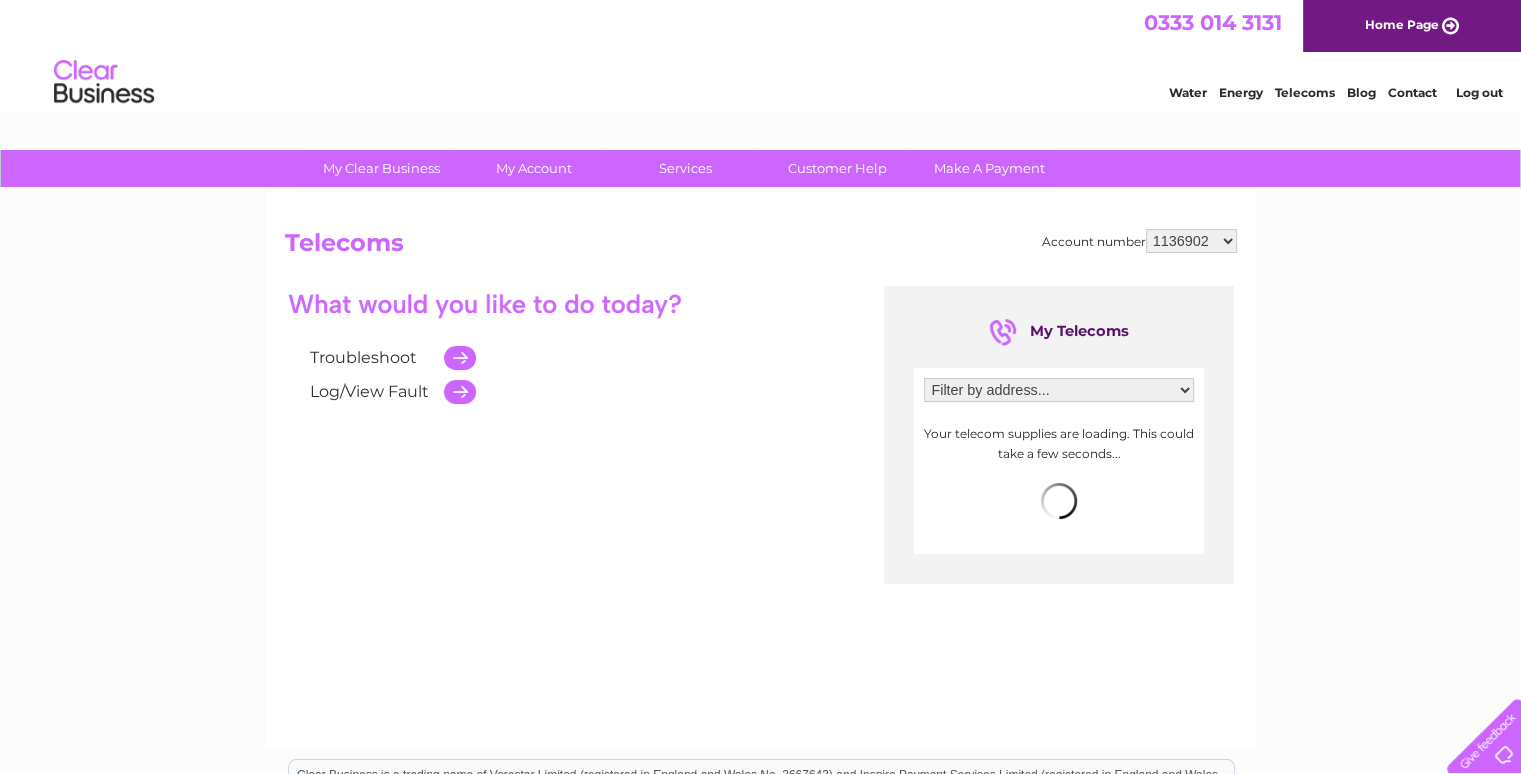 scroll, scrollTop: 0, scrollLeft: 0, axis: both 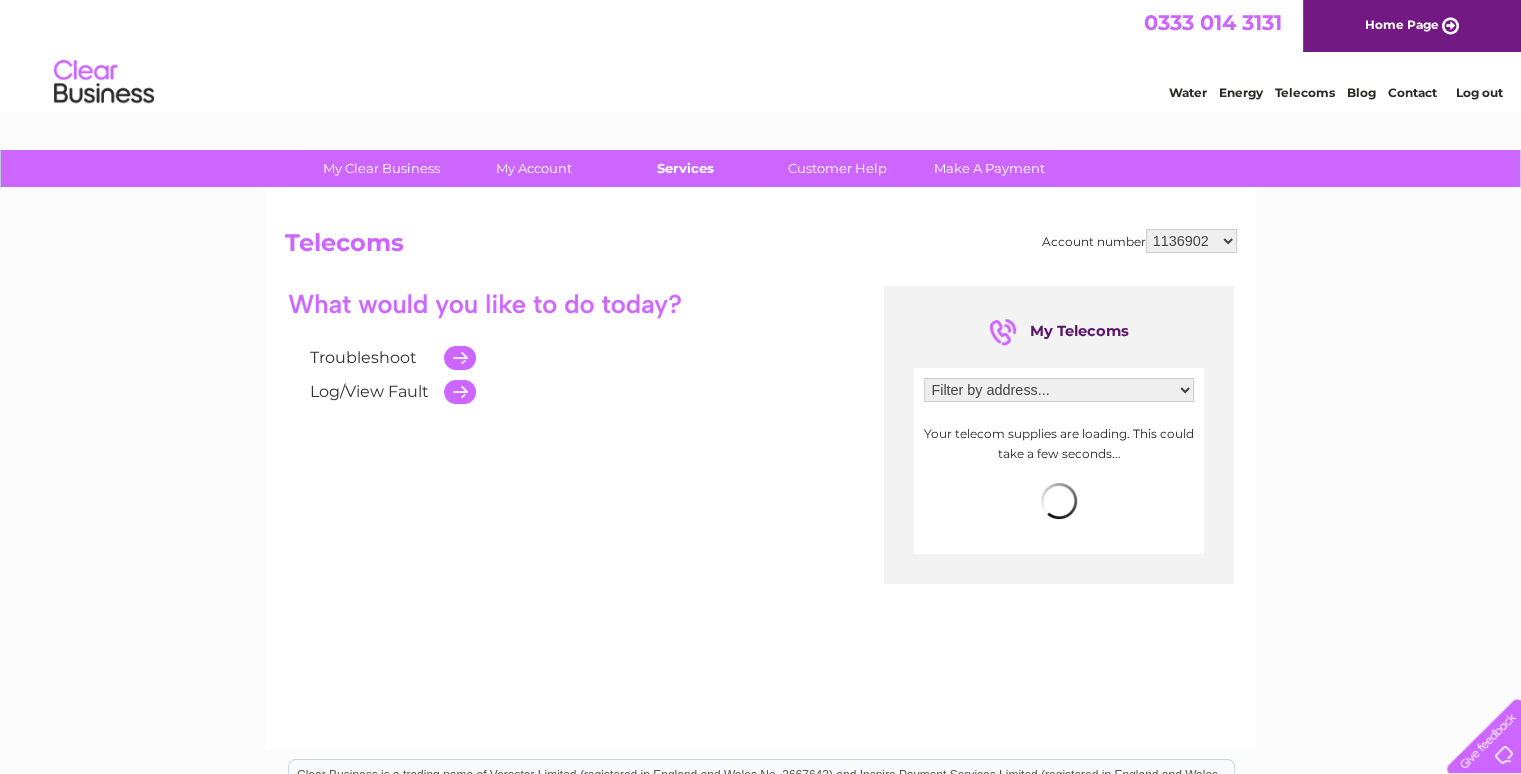 click on "Services" at bounding box center [685, 168] 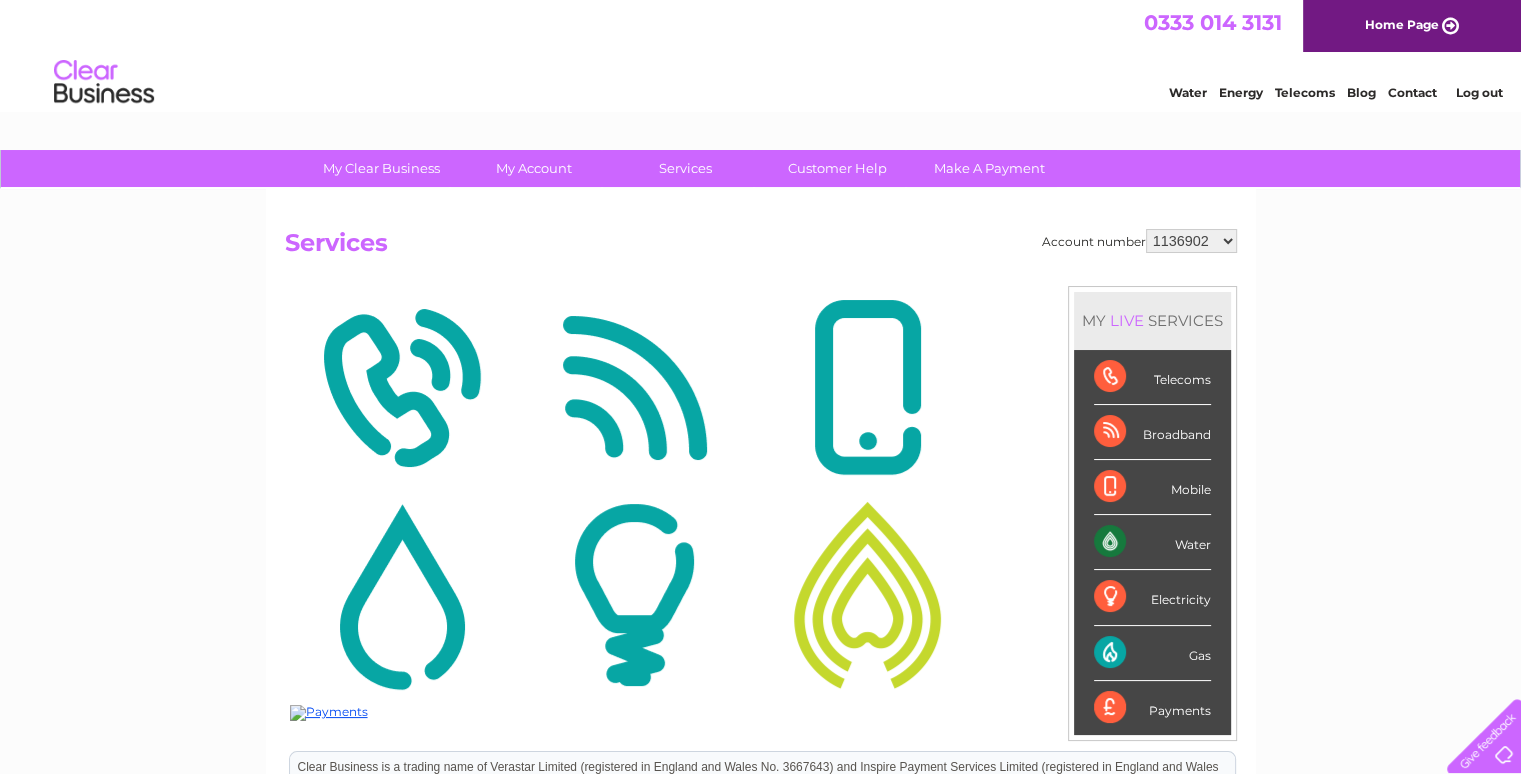 scroll, scrollTop: 0, scrollLeft: 0, axis: both 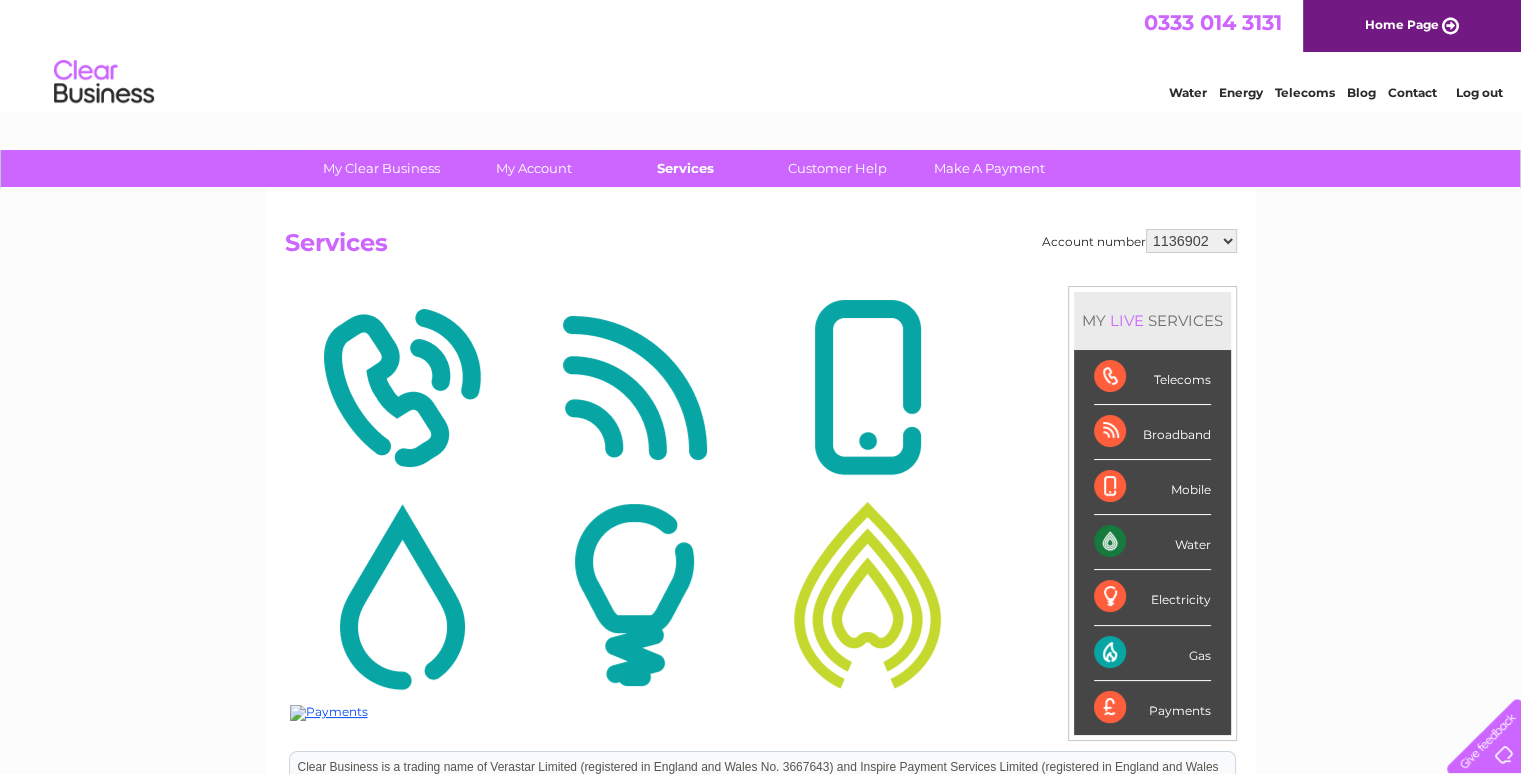 click on "Services" at bounding box center (685, 168) 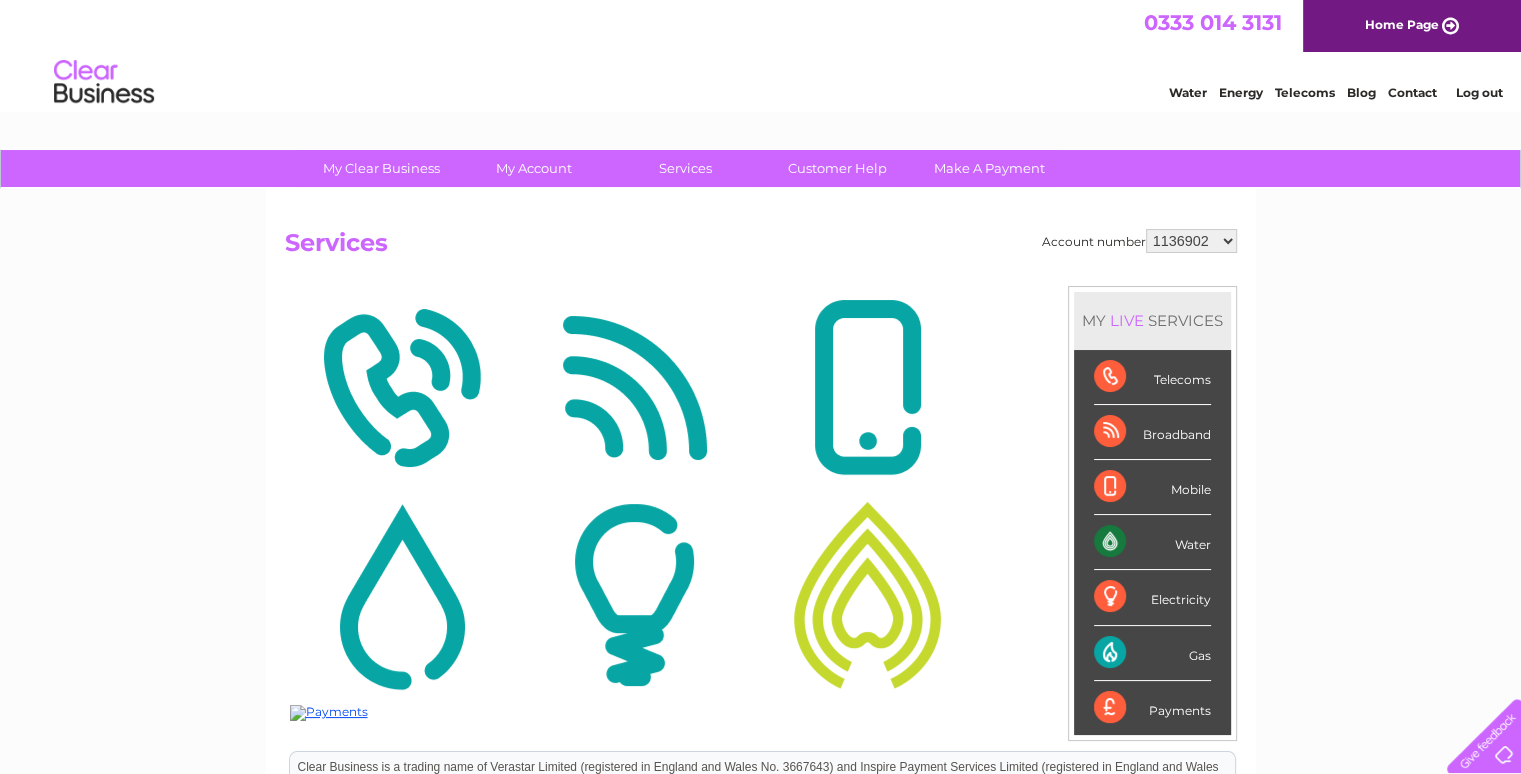 scroll, scrollTop: 0, scrollLeft: 0, axis: both 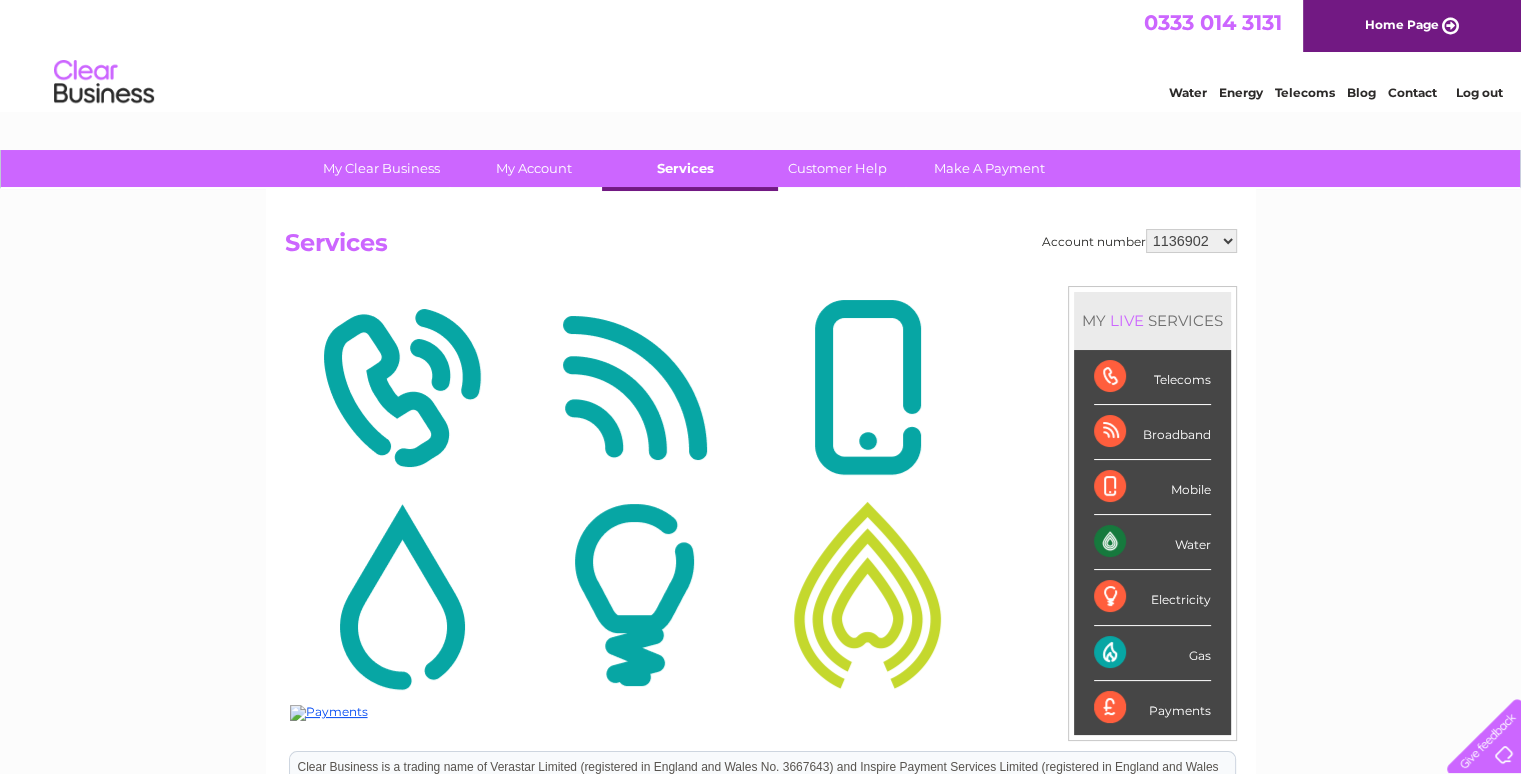 click on "Services" at bounding box center [685, 168] 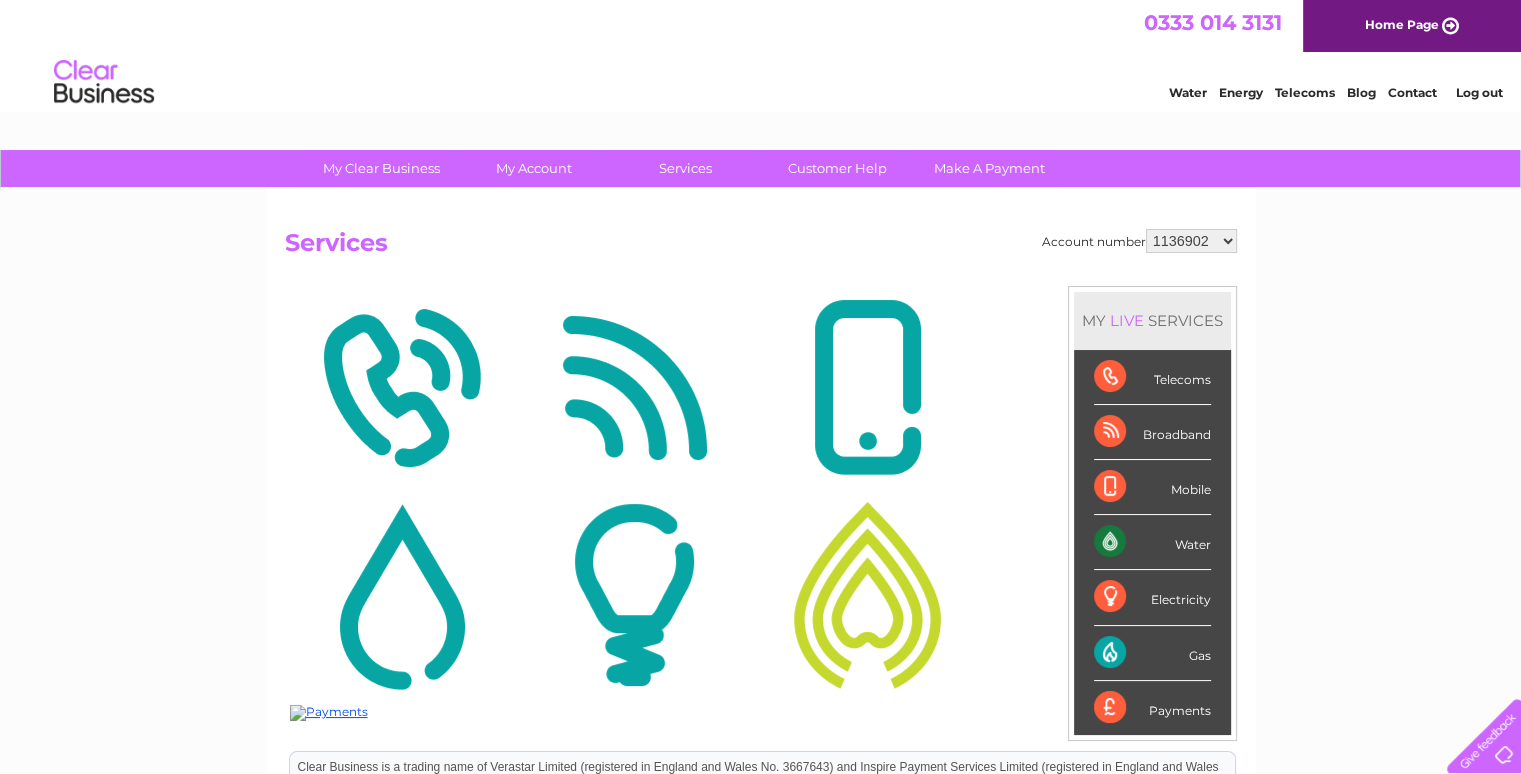 scroll, scrollTop: 0, scrollLeft: 0, axis: both 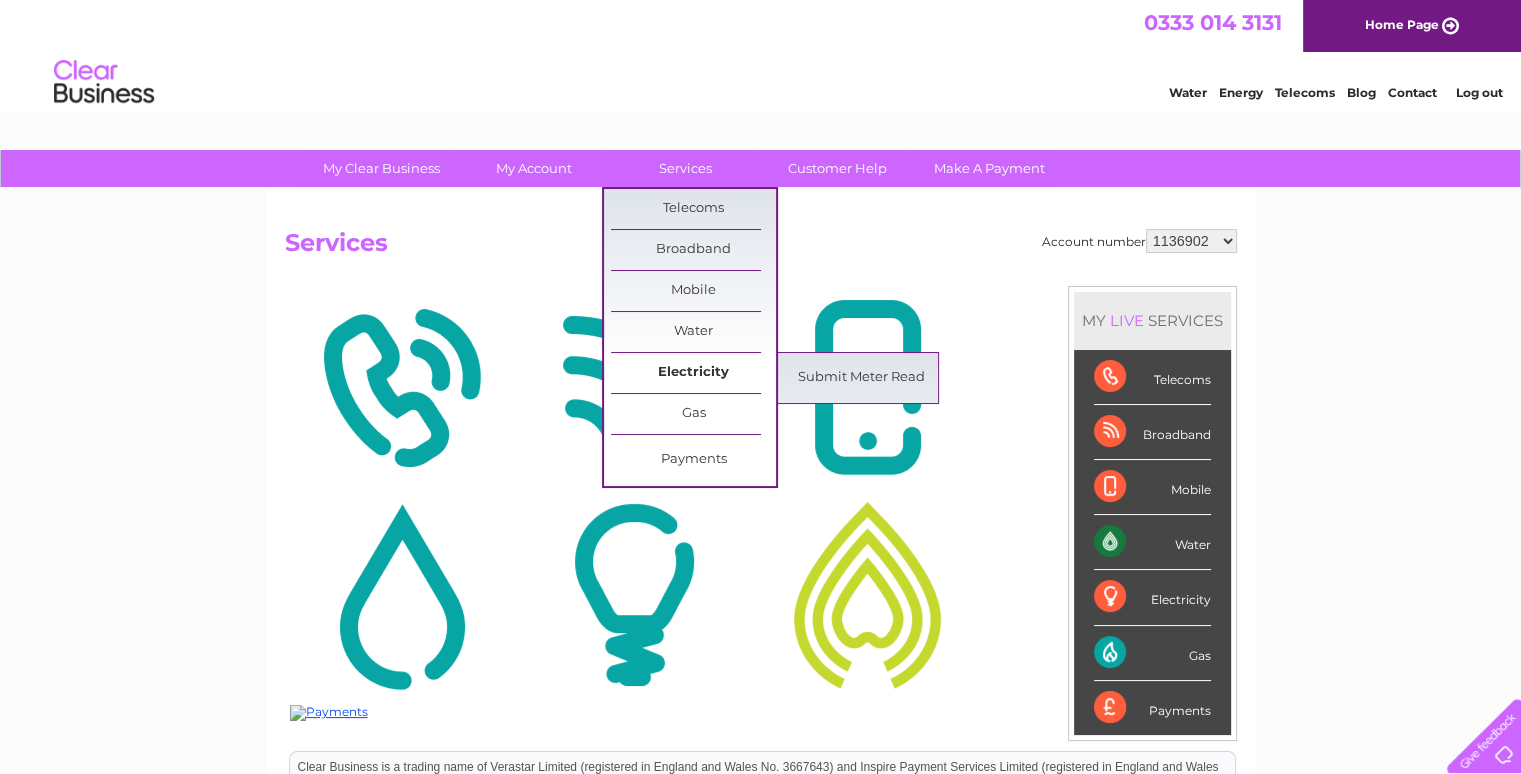 click on "Electricity" at bounding box center [693, 373] 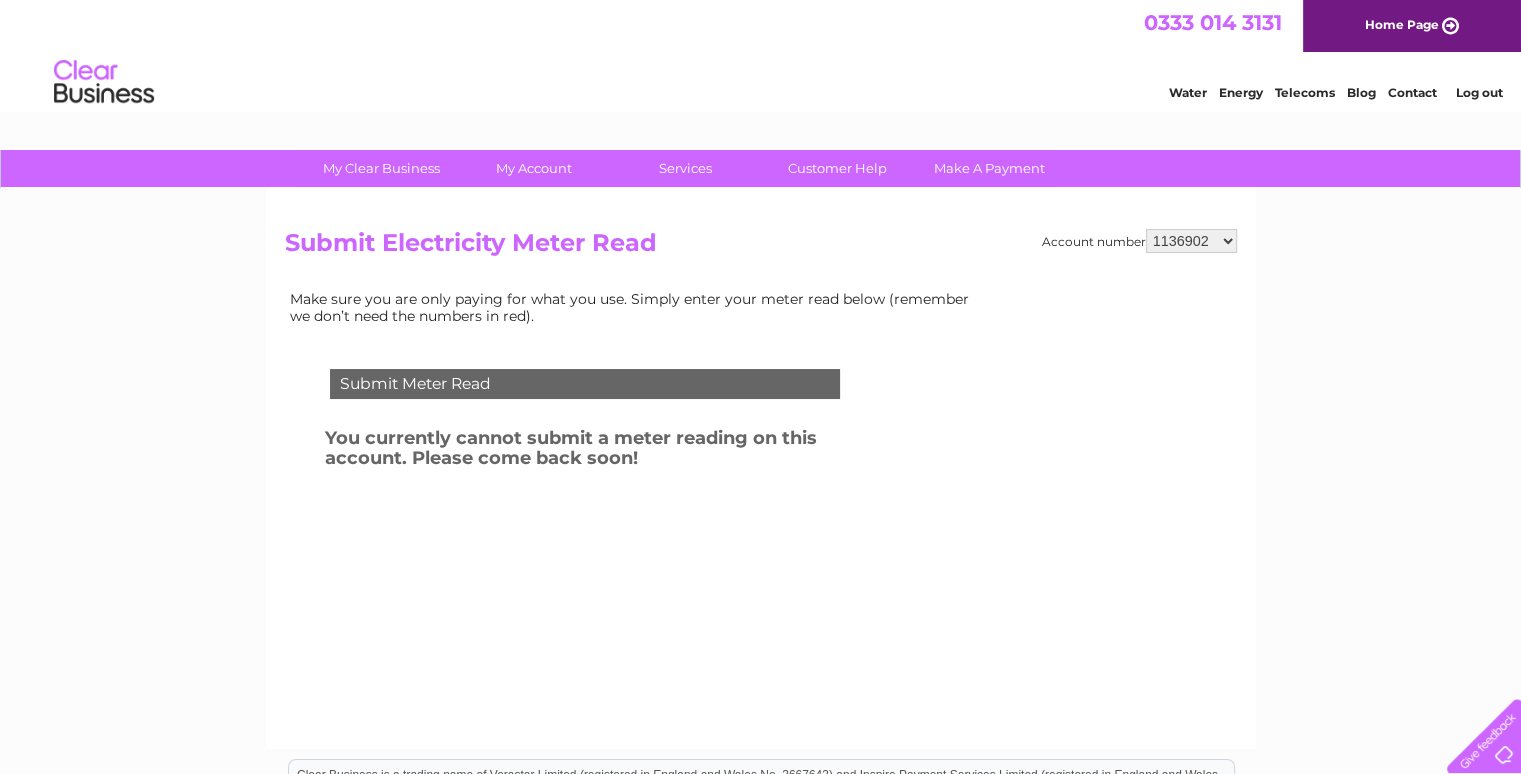 scroll, scrollTop: 0, scrollLeft: 0, axis: both 